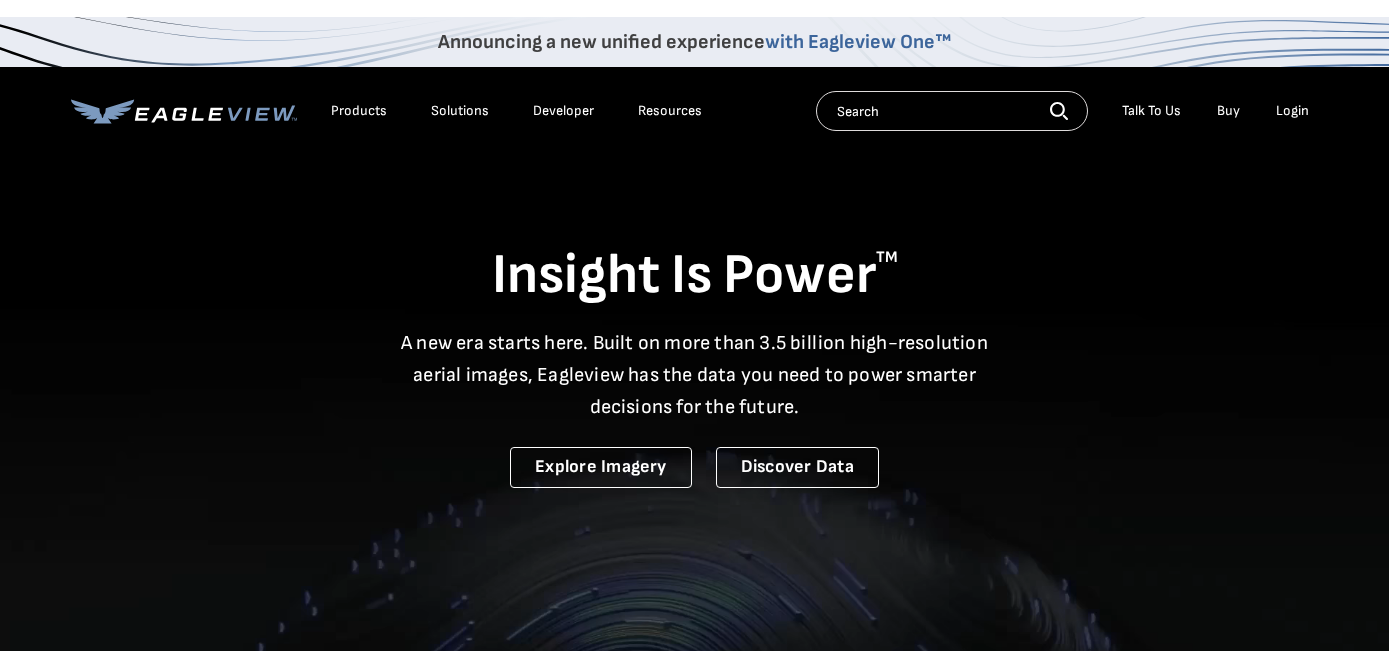 scroll, scrollTop: 0, scrollLeft: 0, axis: both 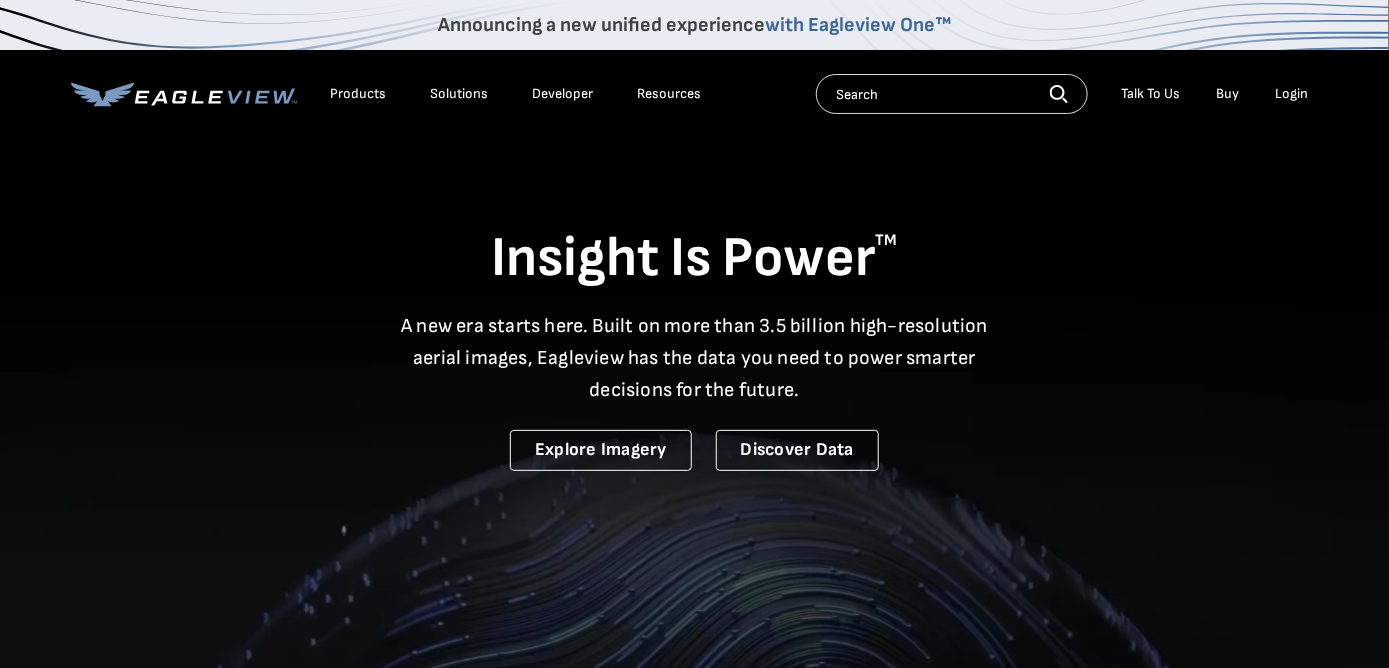 click on "Login" at bounding box center (1292, 94) 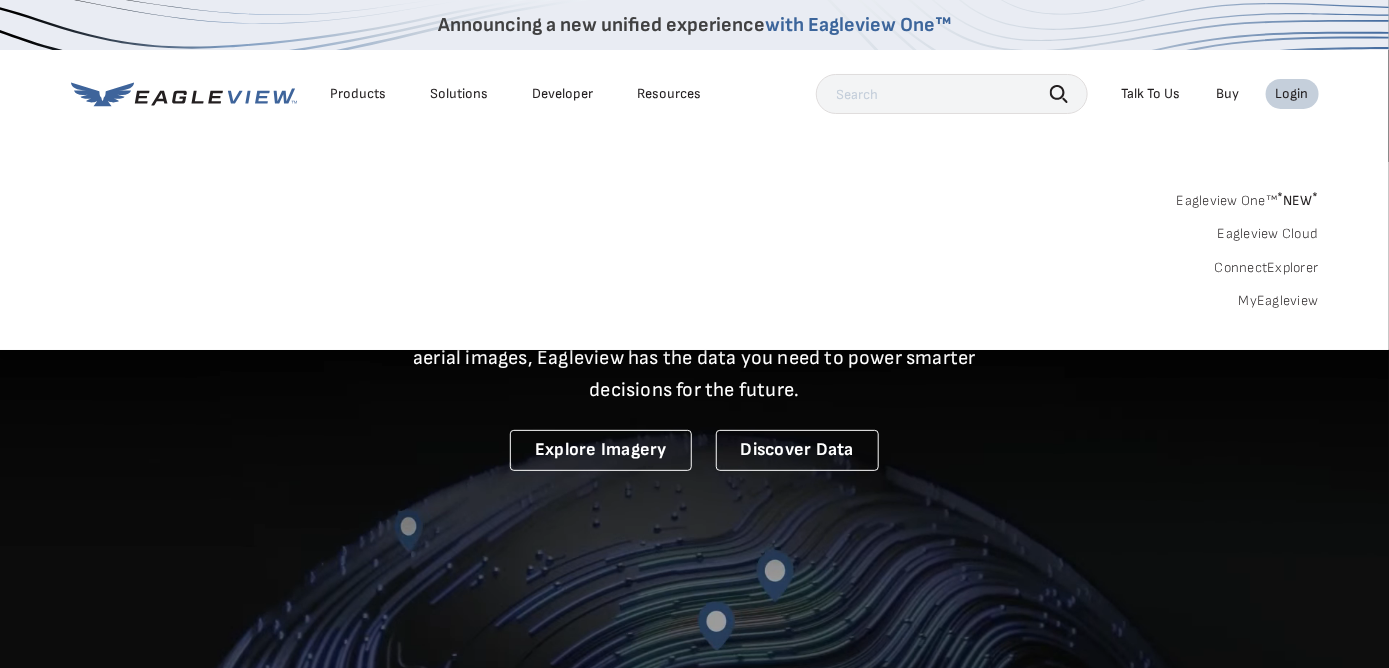 click on "MyEagleview" at bounding box center [1279, 301] 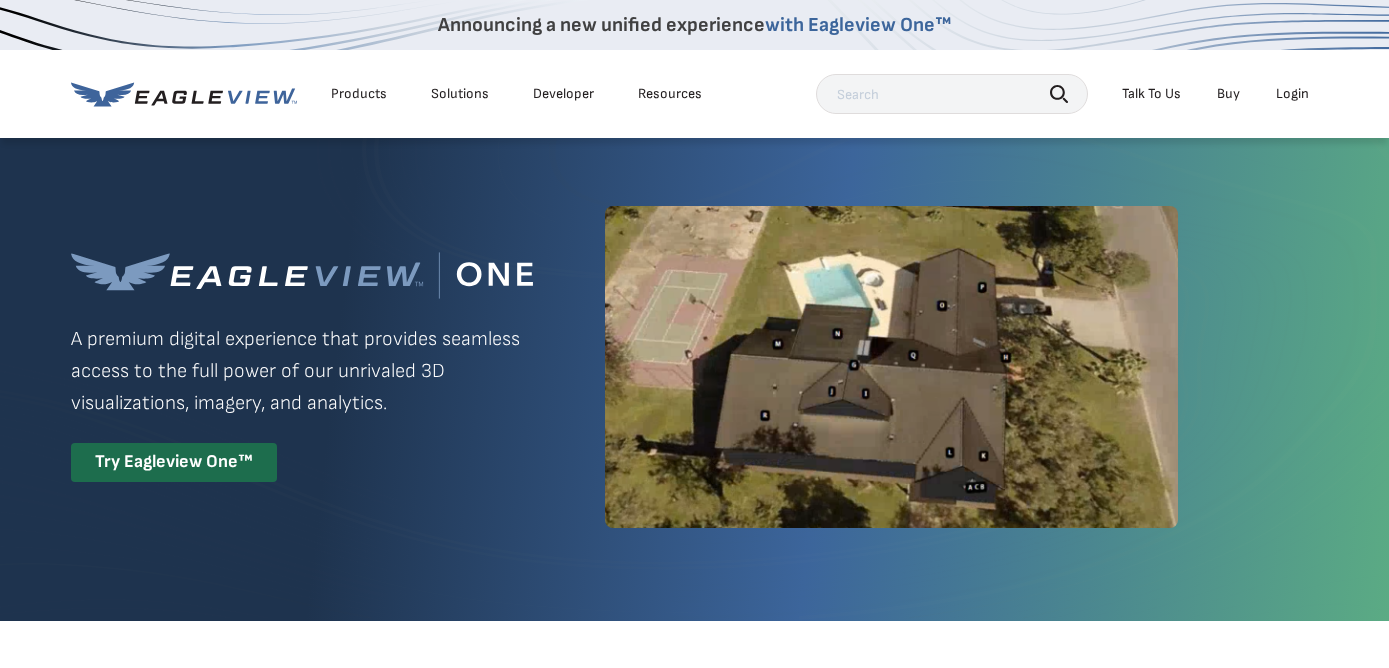 scroll, scrollTop: 0, scrollLeft: 0, axis: both 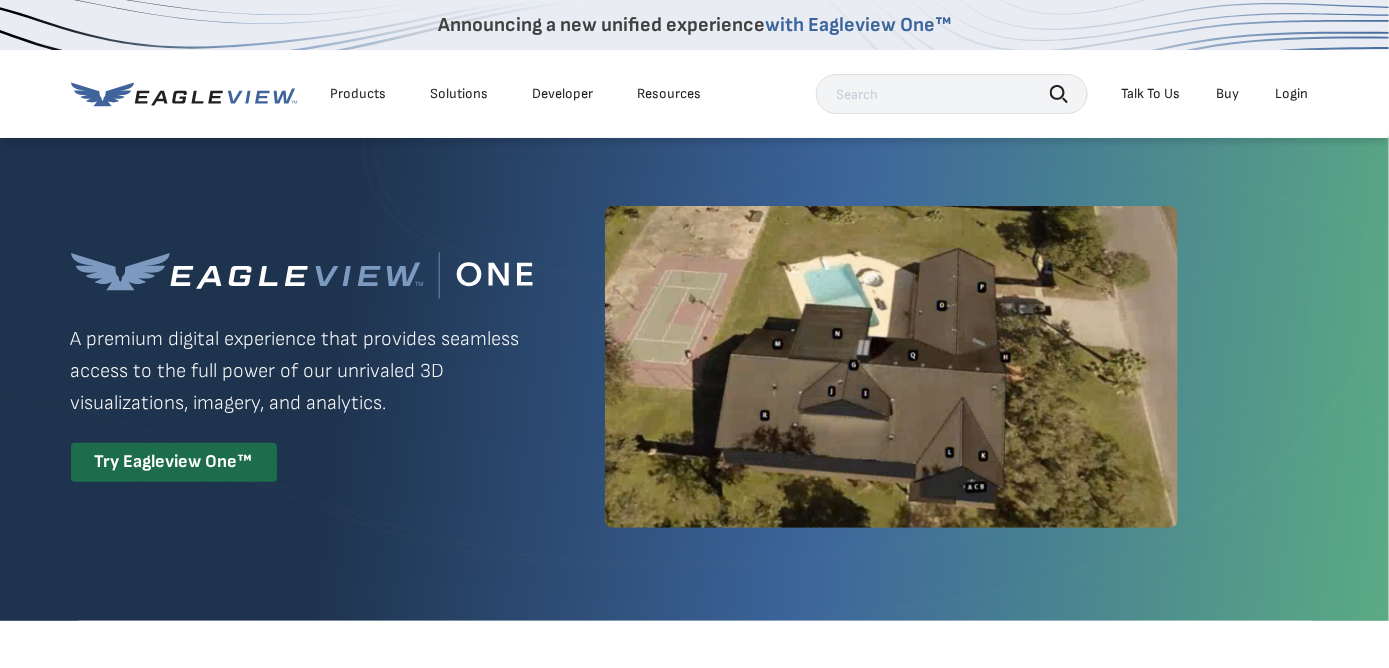 click on "Login" at bounding box center (1292, 94) 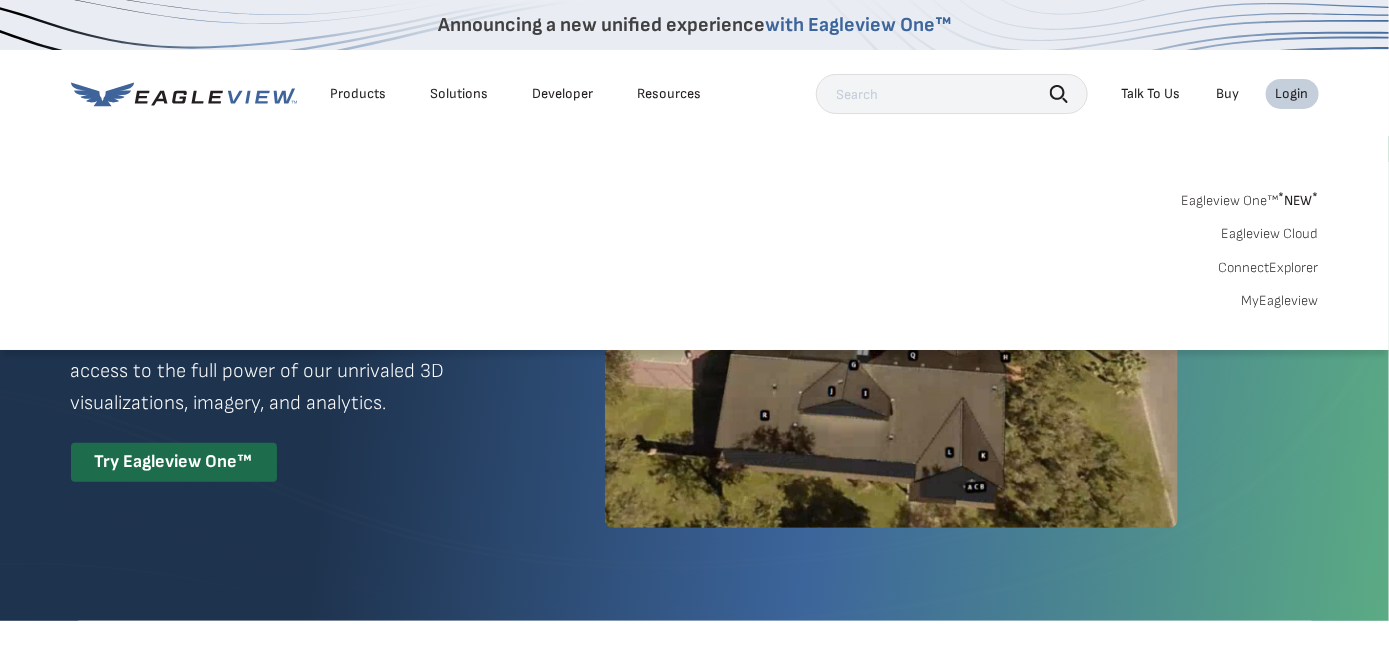 click on "MyEagleview" at bounding box center [1280, 301] 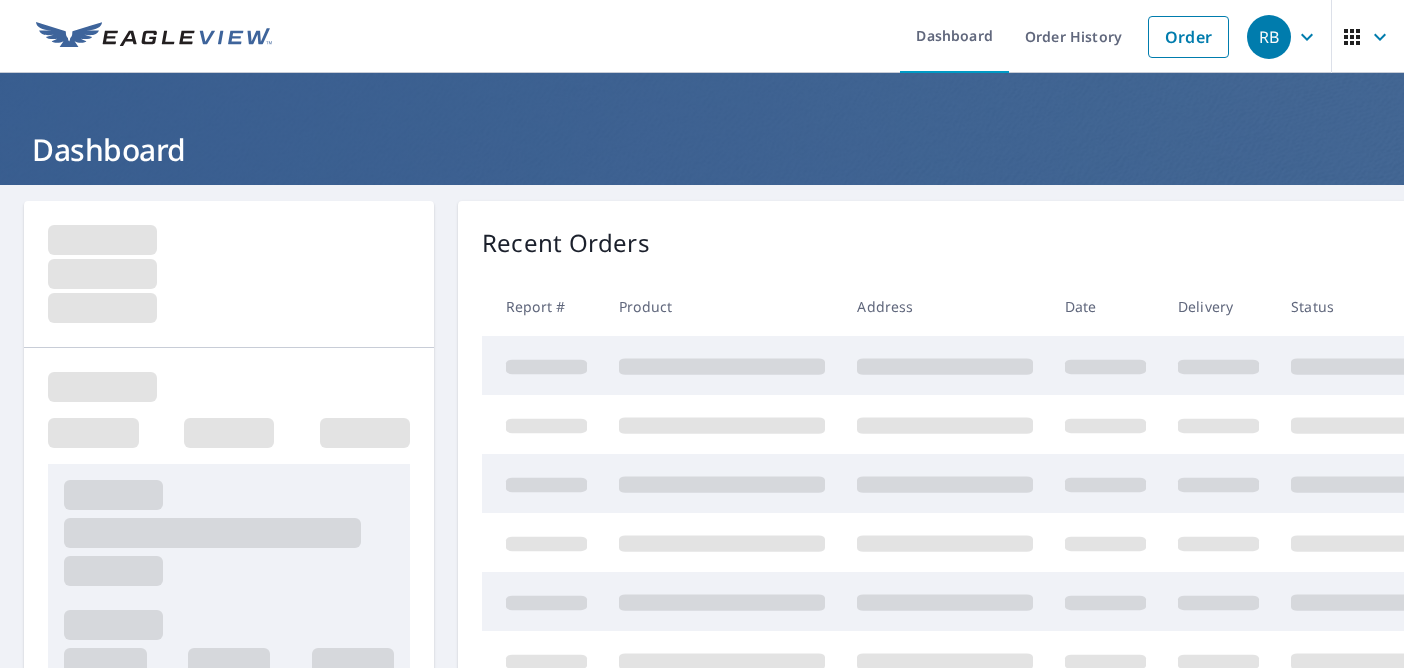 scroll, scrollTop: 0, scrollLeft: 0, axis: both 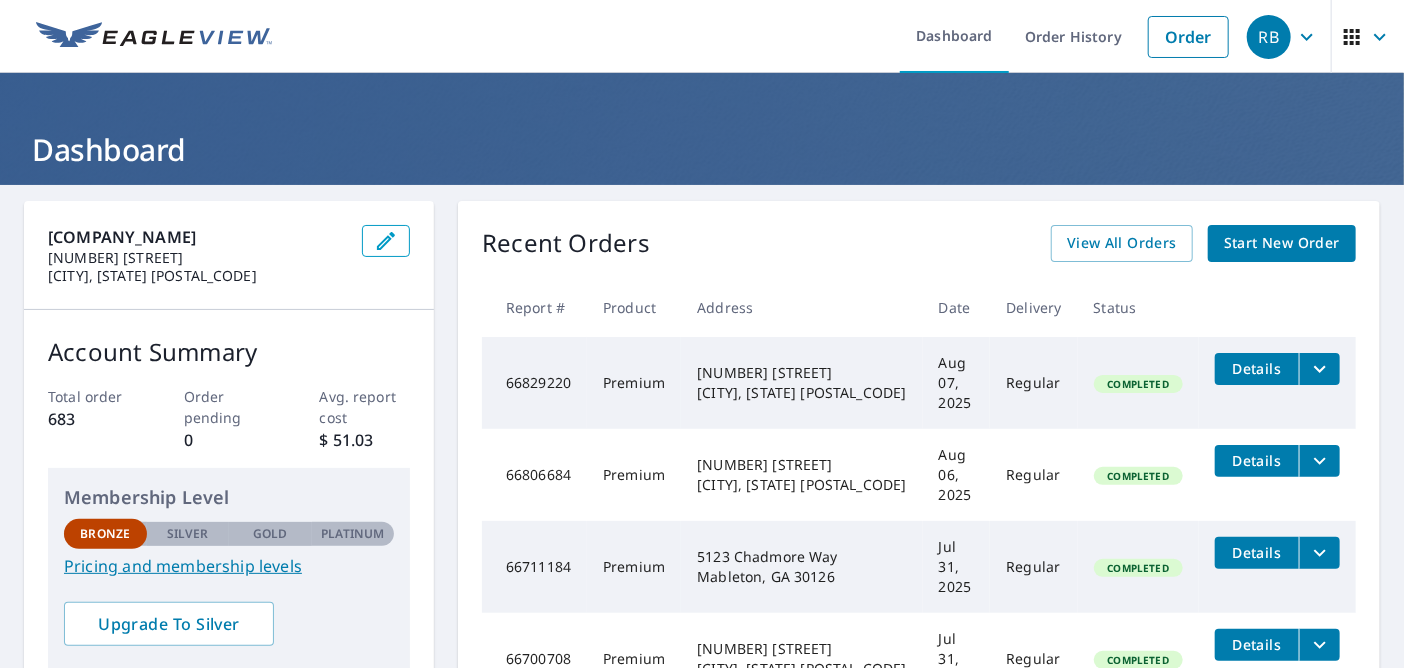 click on "Start New Order" at bounding box center (1282, 243) 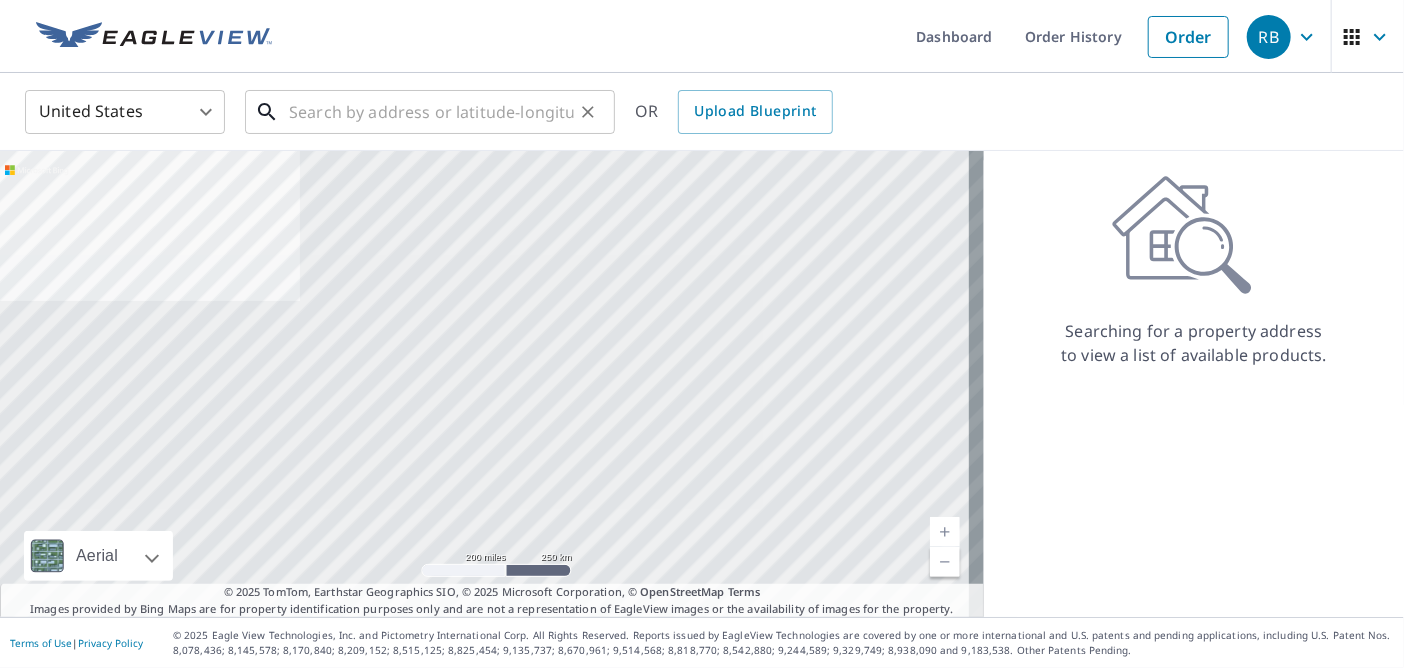 click at bounding box center (431, 112) 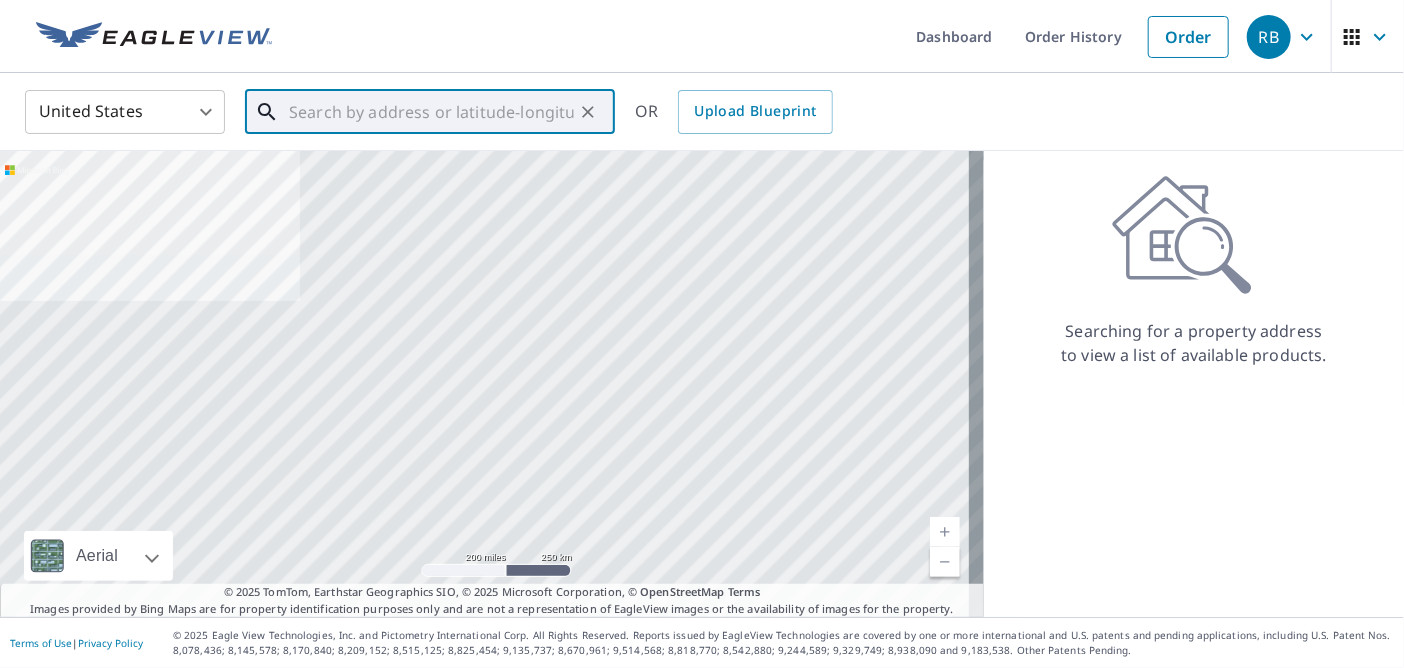 paste on "[NUMBER] [STREET]" 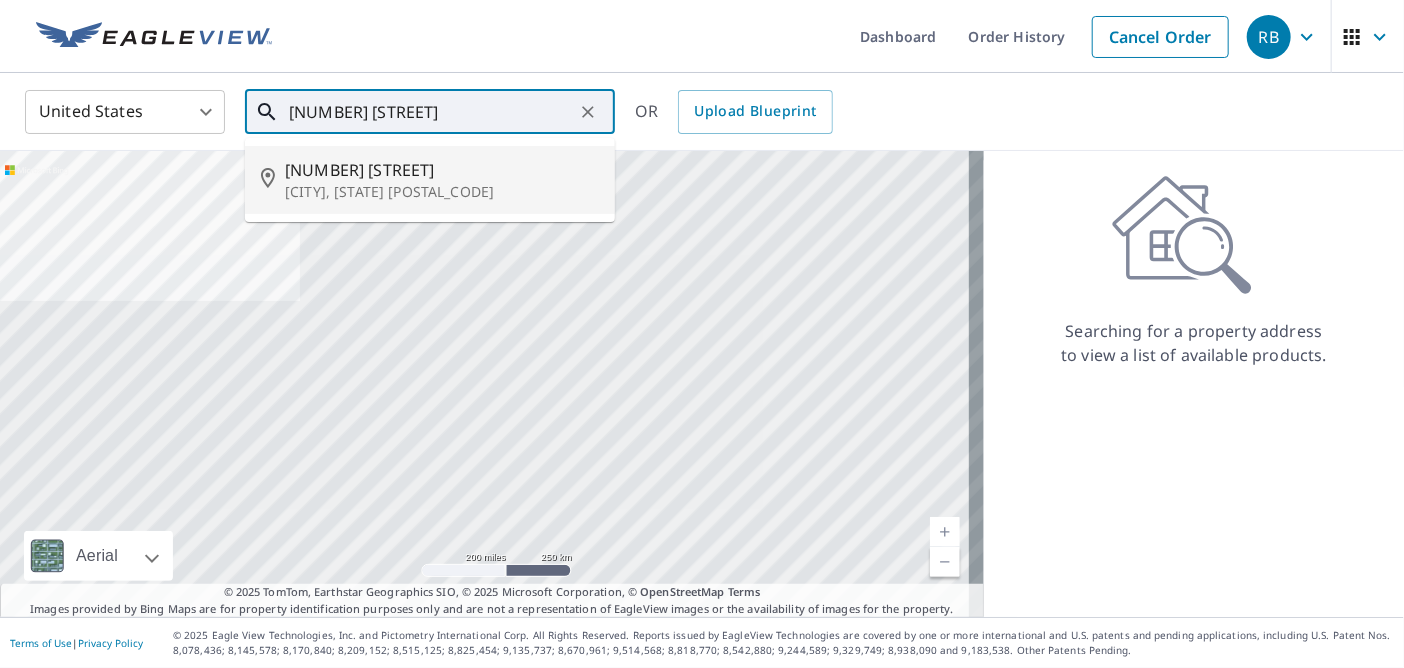 click on "[CITY], [STATE] [POSTAL_CODE]" at bounding box center (442, 192) 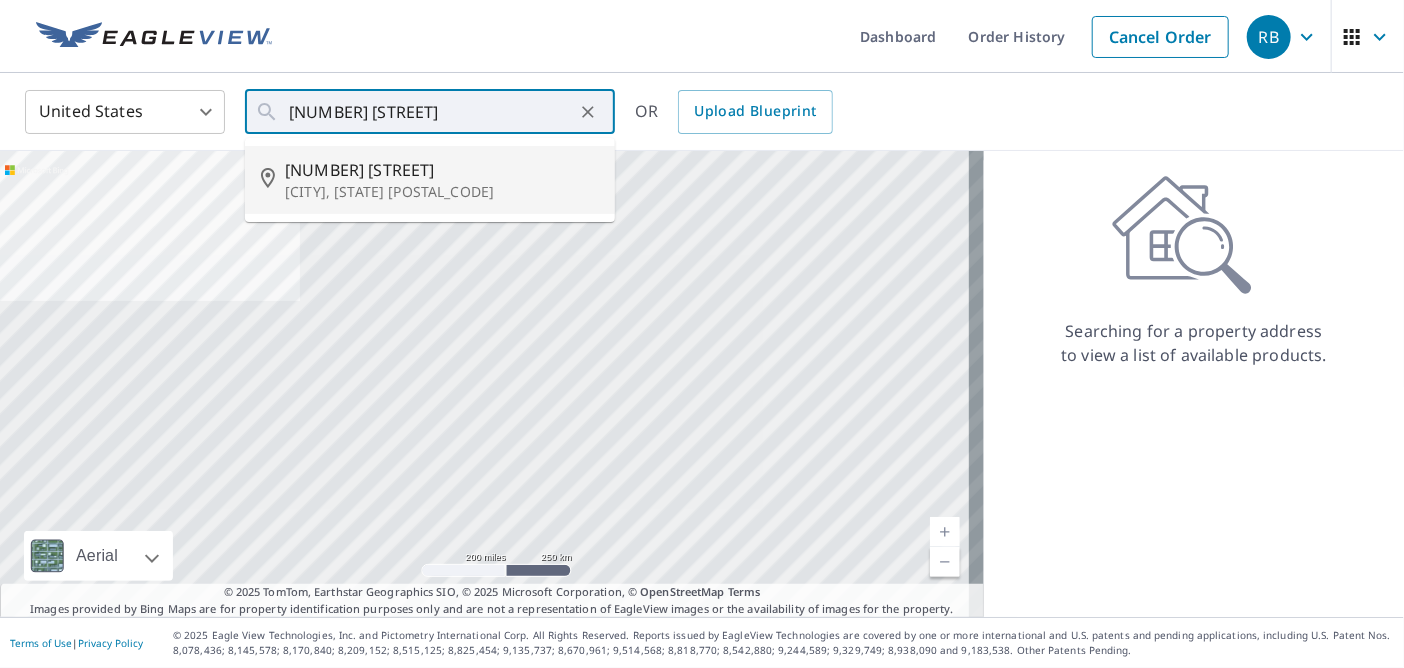 type on "[NUMBER] [STREET] [CITY], [STATE] [POSTAL_CODE]" 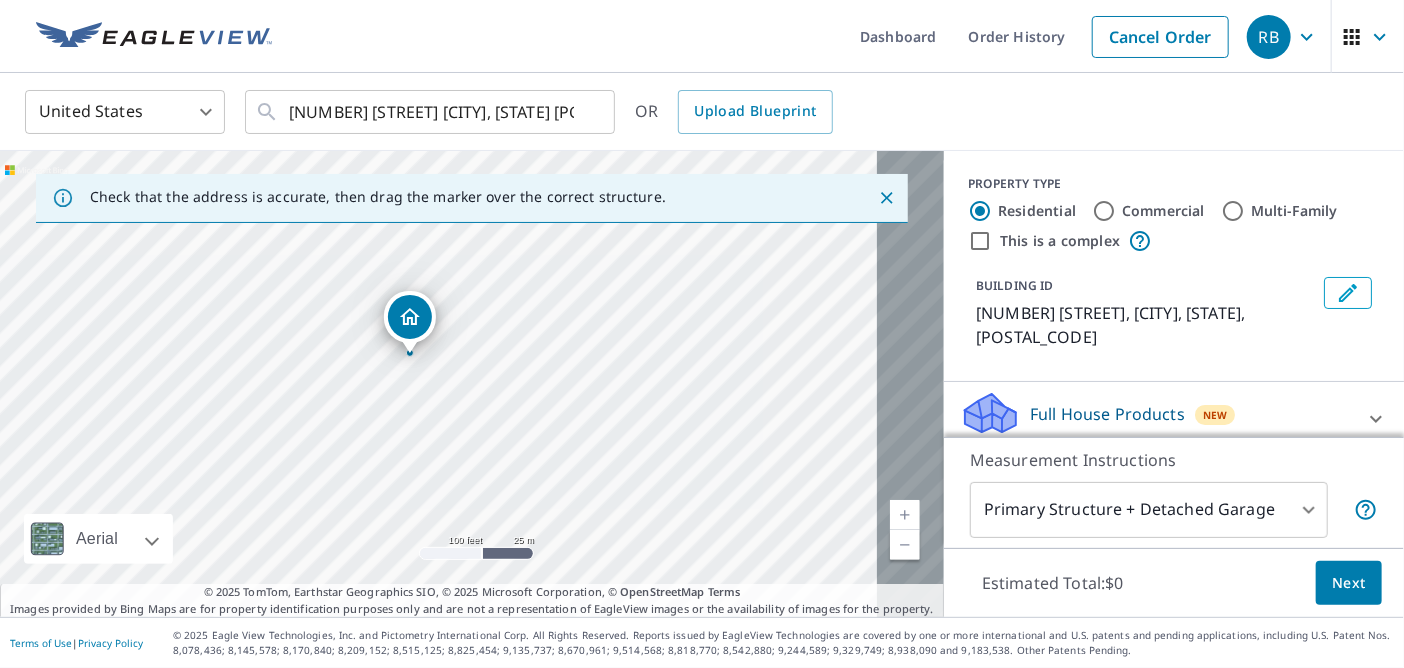 drag, startPoint x: 424, startPoint y: 347, endPoint x: 578, endPoint y: 356, distance: 154.26276 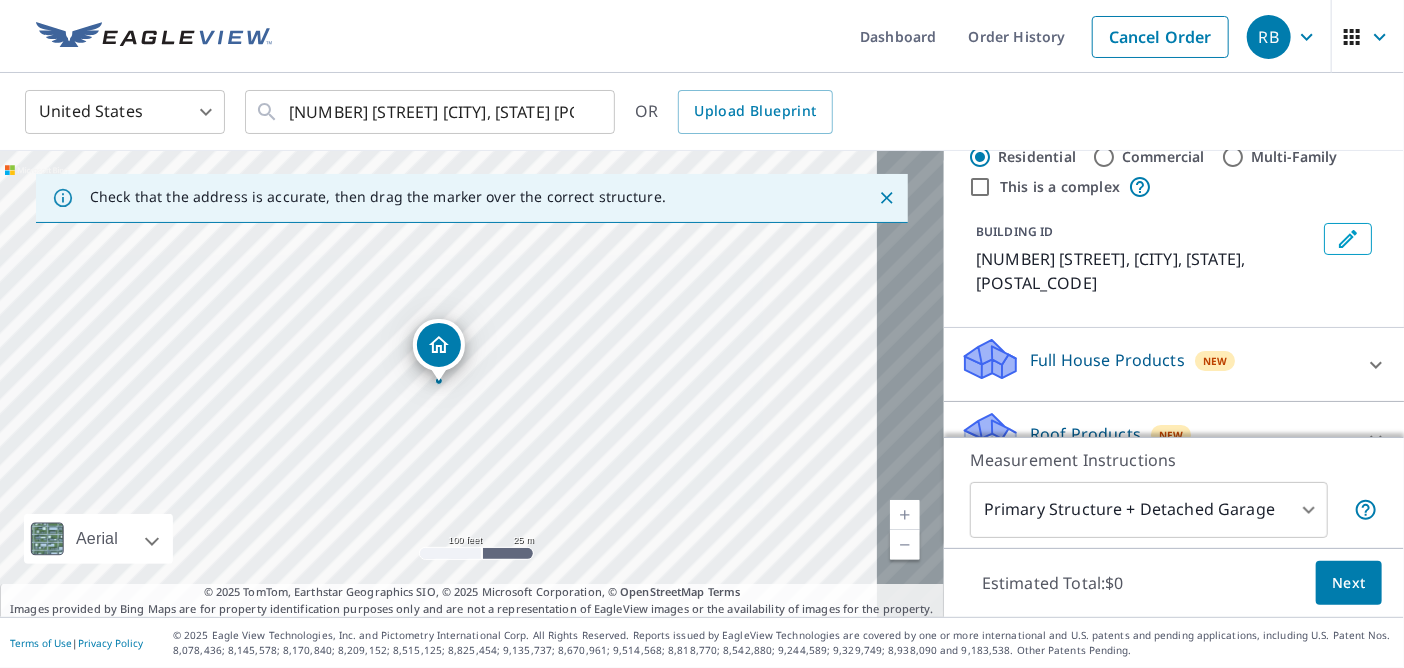 scroll, scrollTop: 100, scrollLeft: 0, axis: vertical 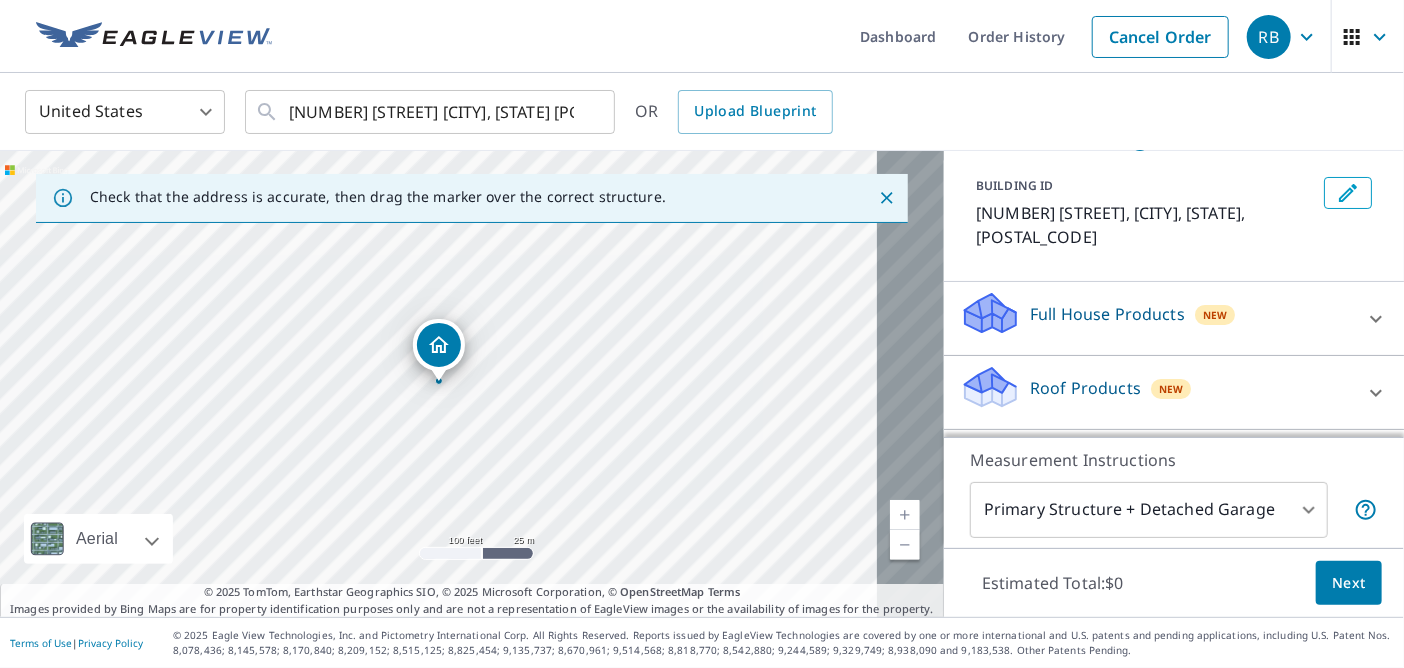 click on "Roof Products" at bounding box center [1085, 388] 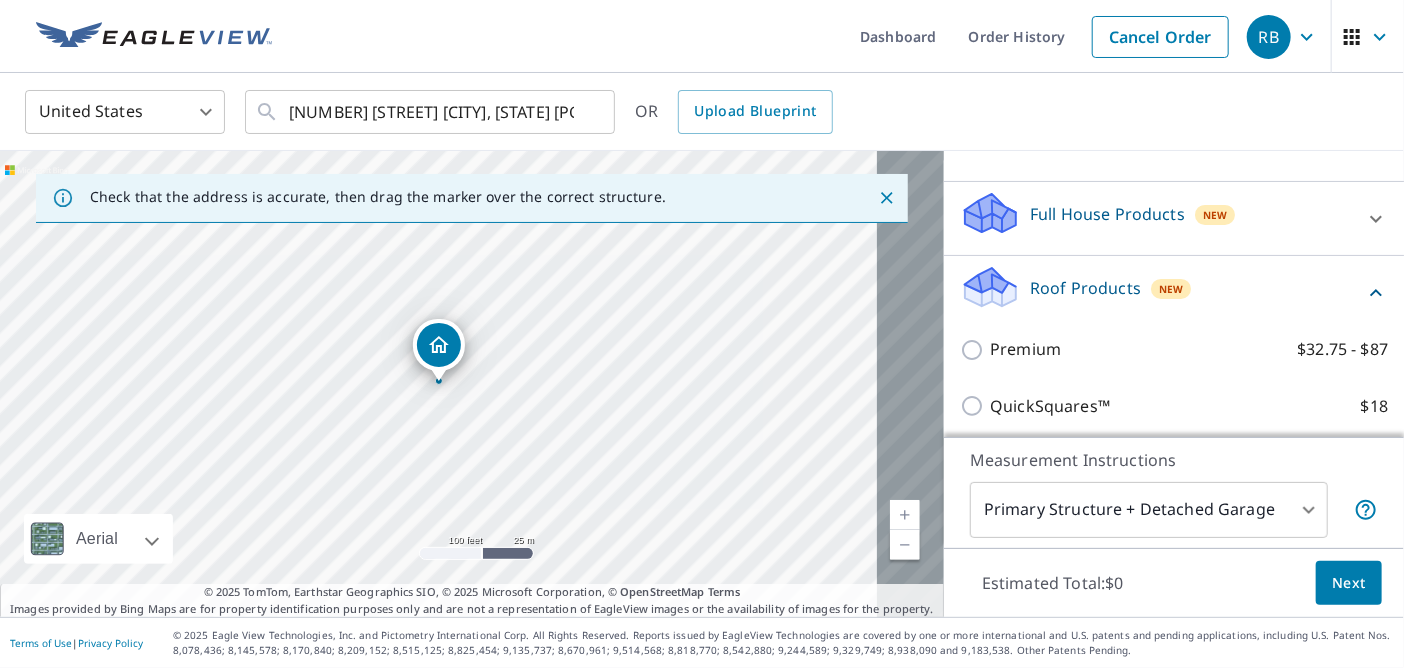 scroll, scrollTop: 300, scrollLeft: 0, axis: vertical 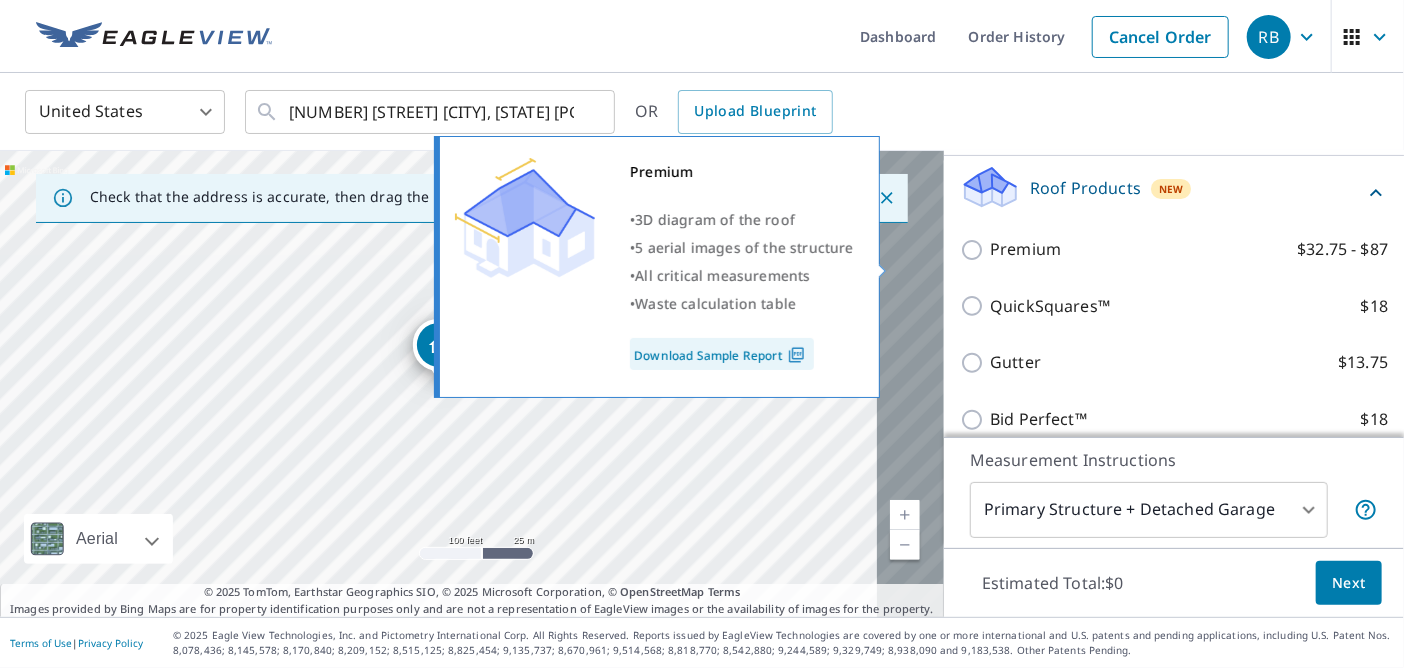 click on "Premium $32.75 - $87" at bounding box center (975, 250) 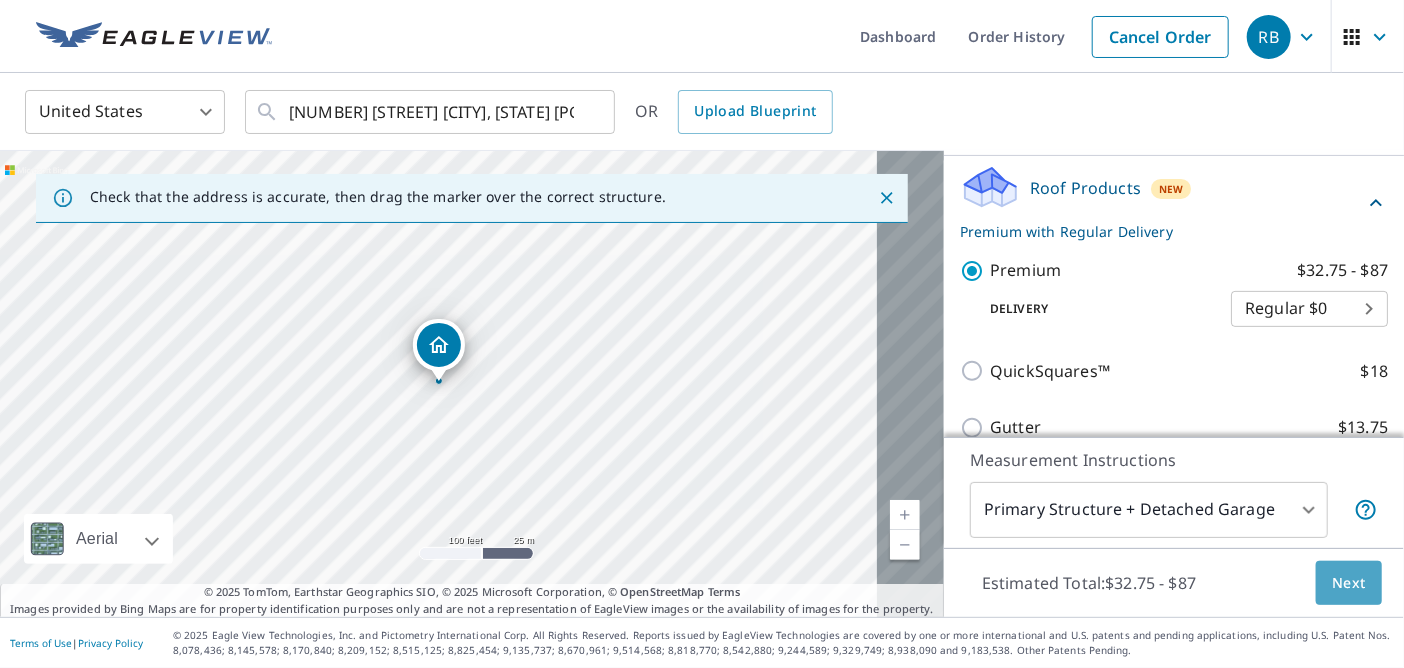 click on "Next" at bounding box center (1349, 583) 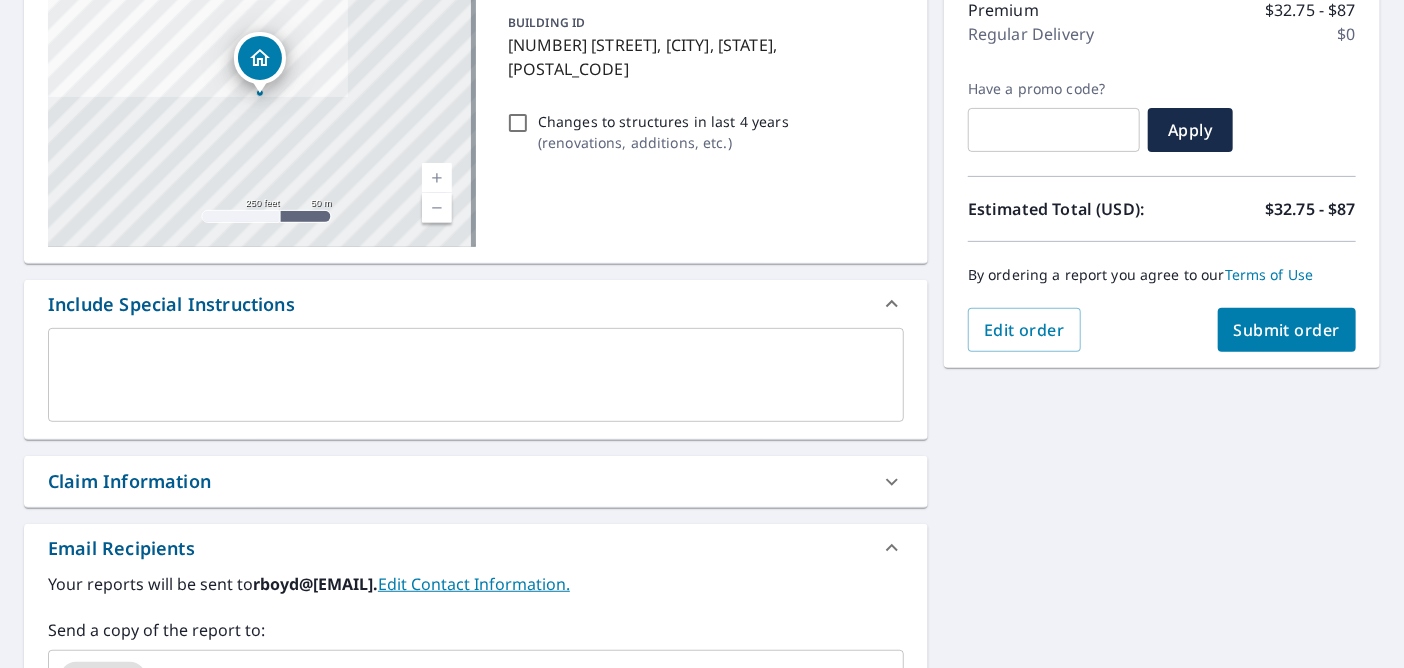 scroll, scrollTop: 400, scrollLeft: 0, axis: vertical 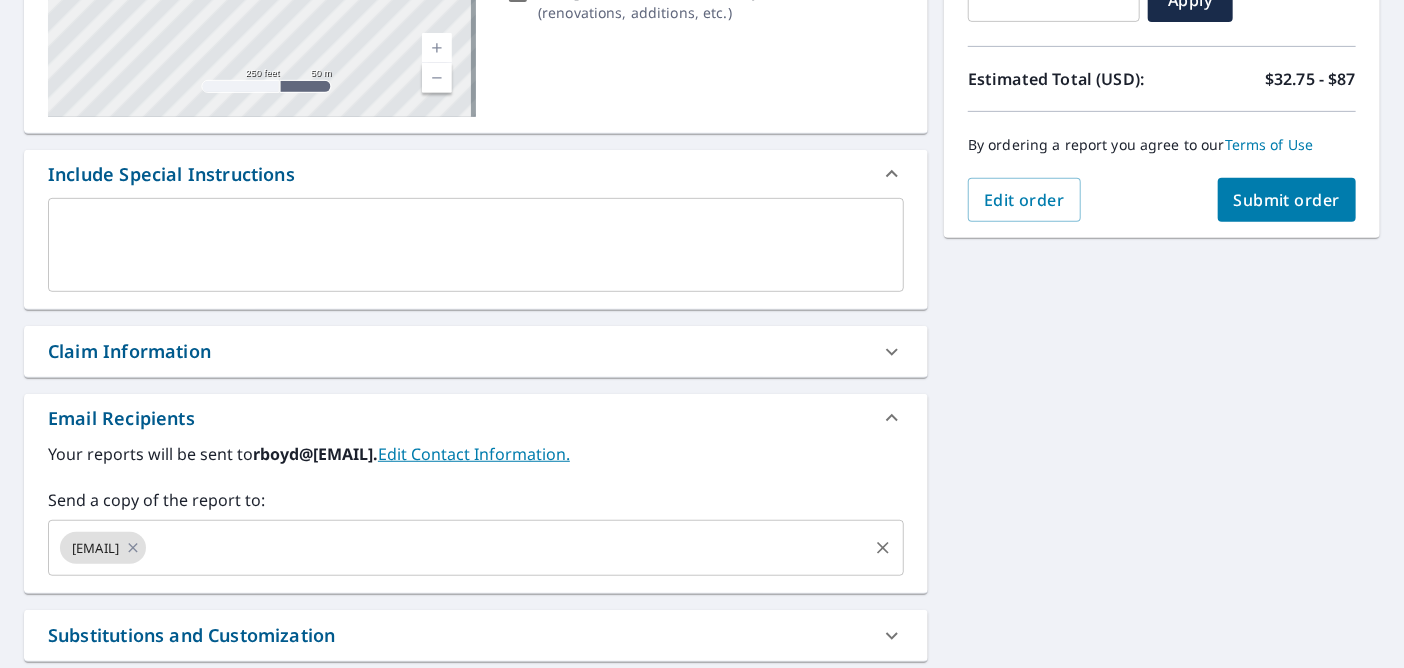 click at bounding box center (507, 548) 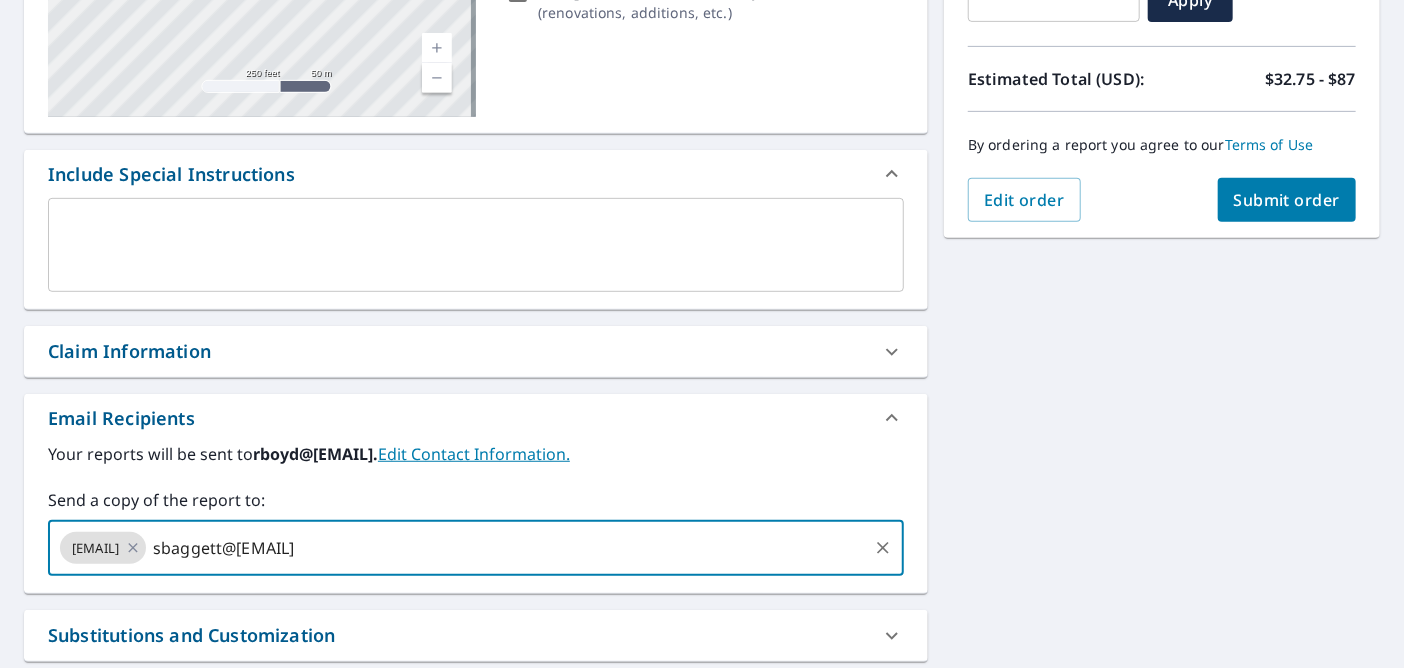 type on "sbaggett@[EMAIL]" 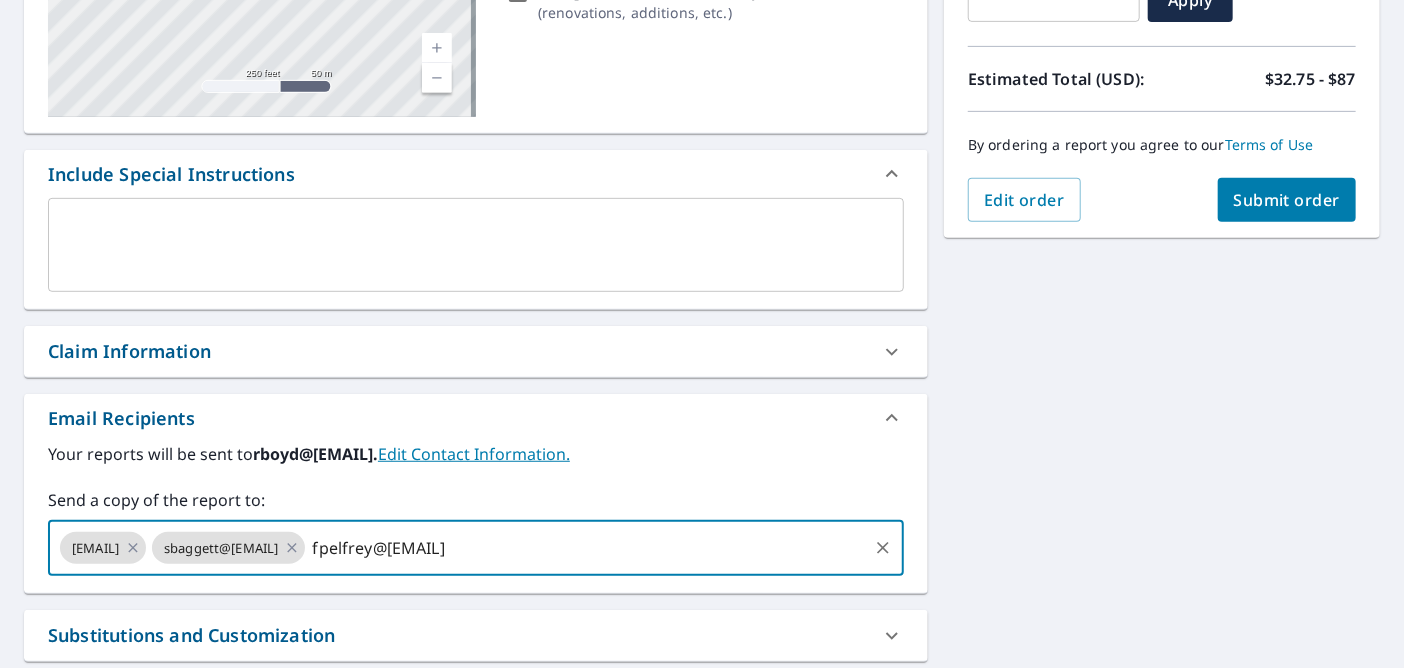 type on "fpelfrey@[EMAIL]" 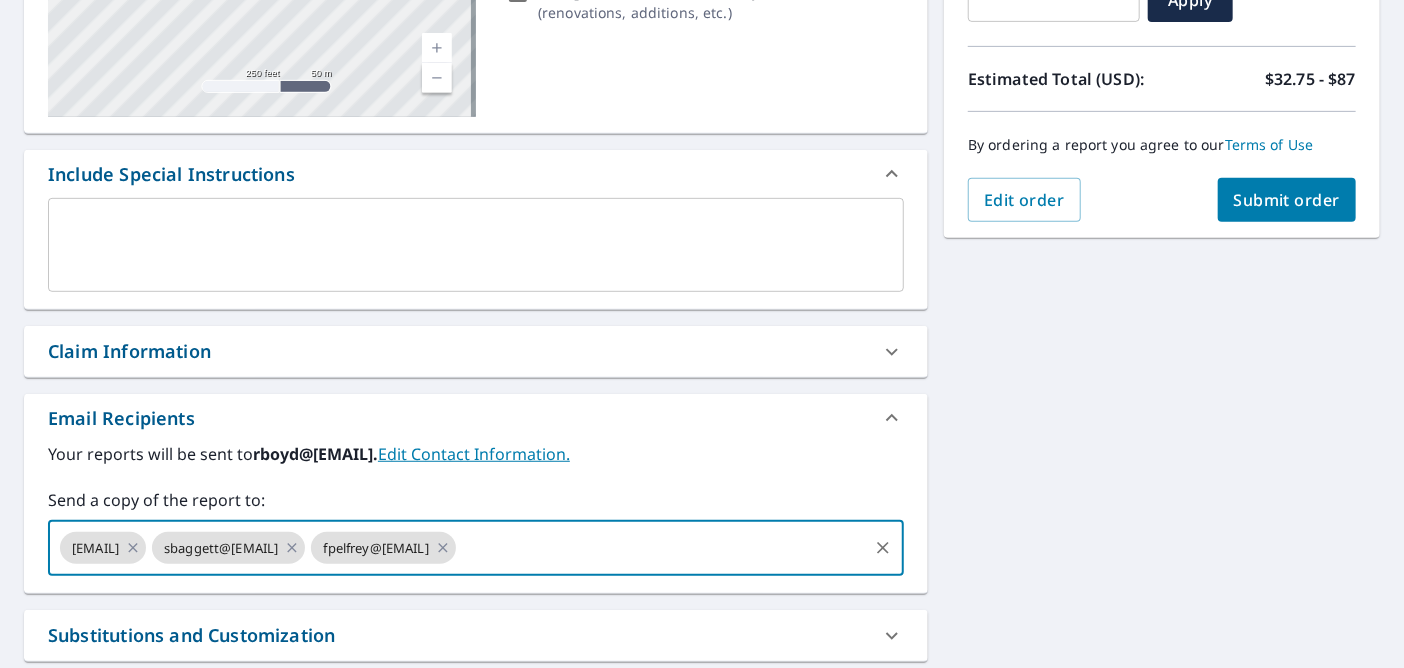 click on "Submit order" at bounding box center [1287, 200] 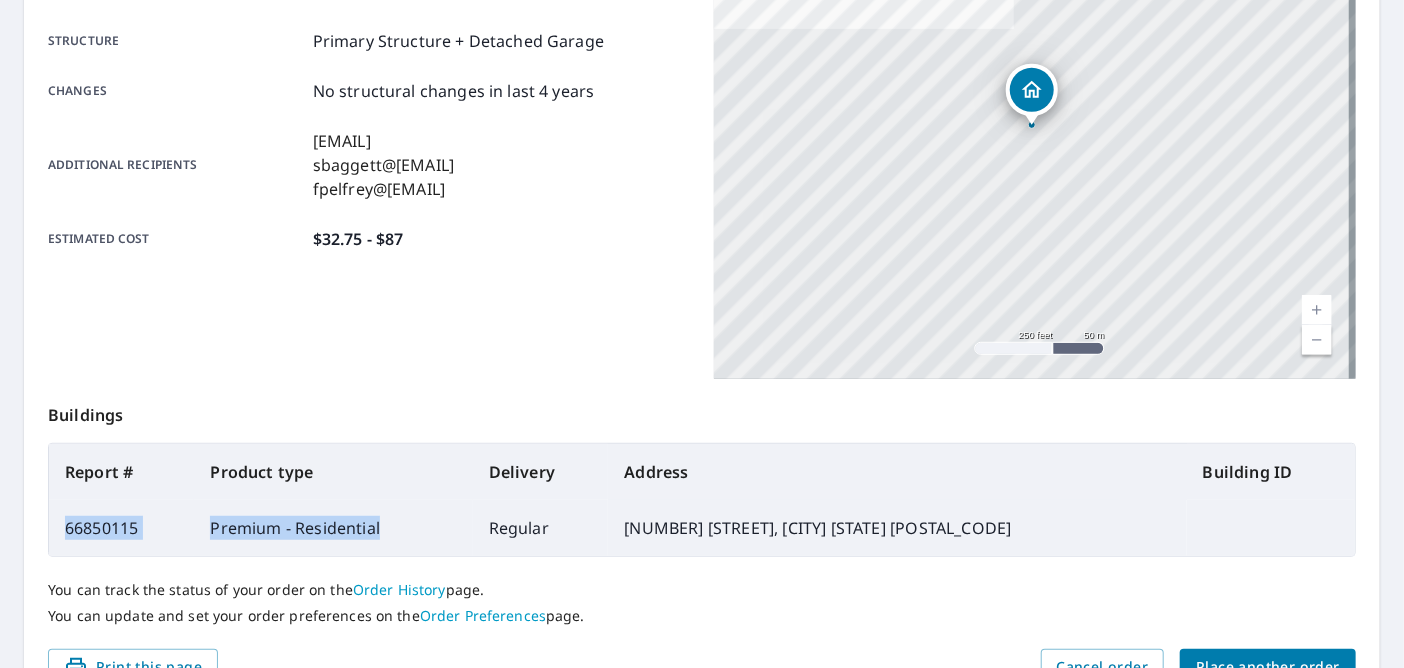drag, startPoint x: 392, startPoint y: 531, endPoint x: 62, endPoint y: 536, distance: 330.03787 